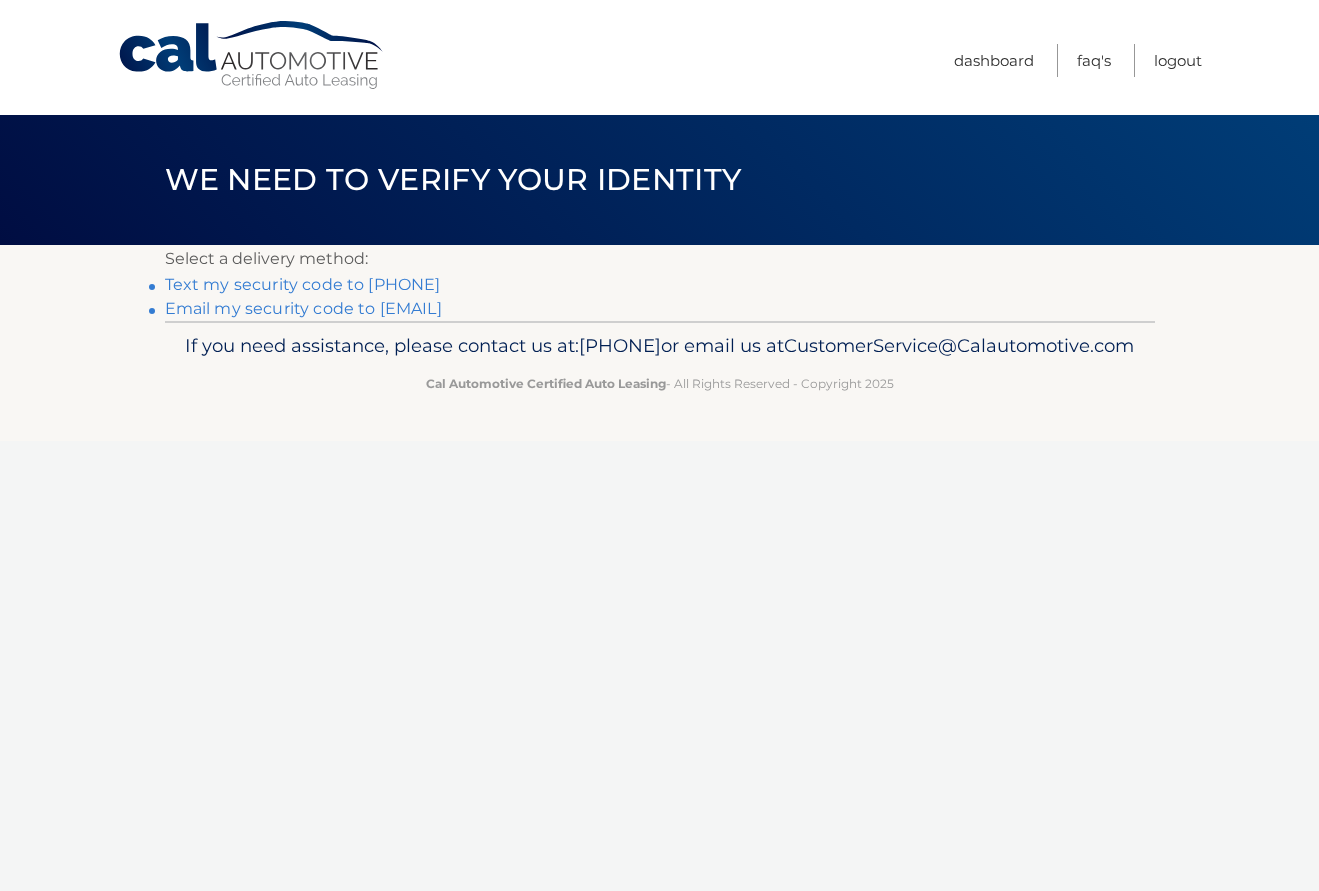 scroll, scrollTop: 0, scrollLeft: 0, axis: both 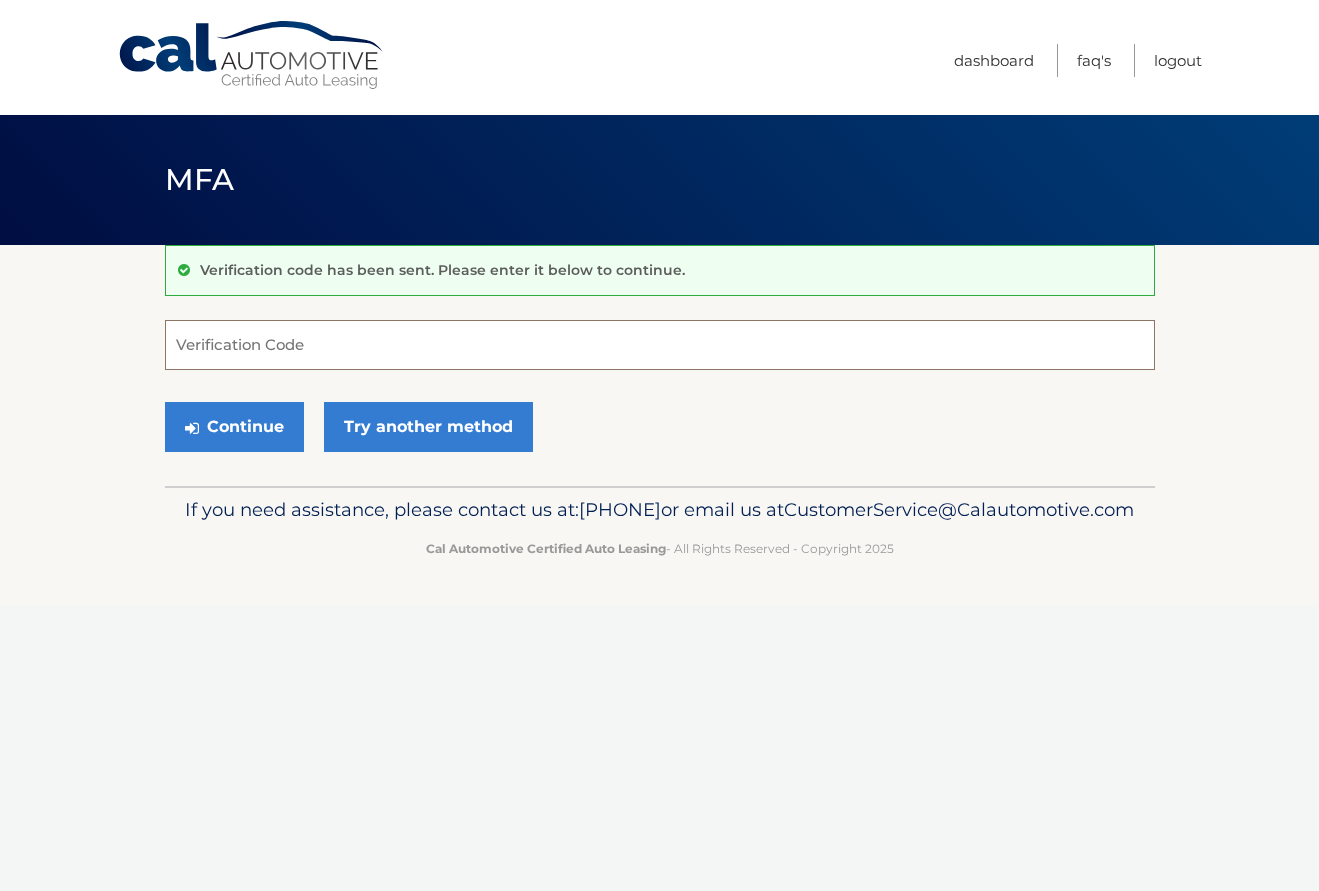 click on "Verification Code" at bounding box center (660, 345) 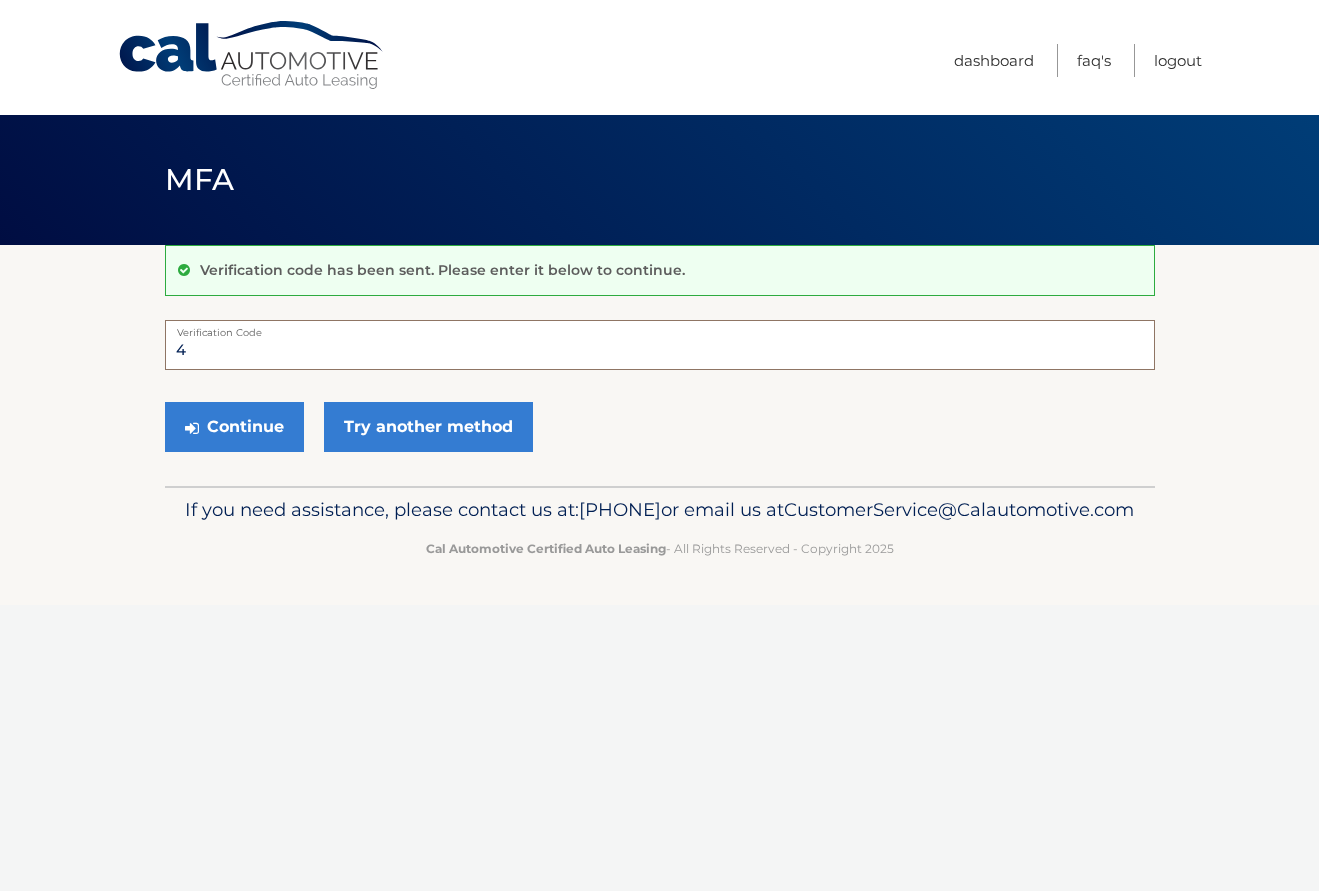 click on "4" at bounding box center [660, 345] 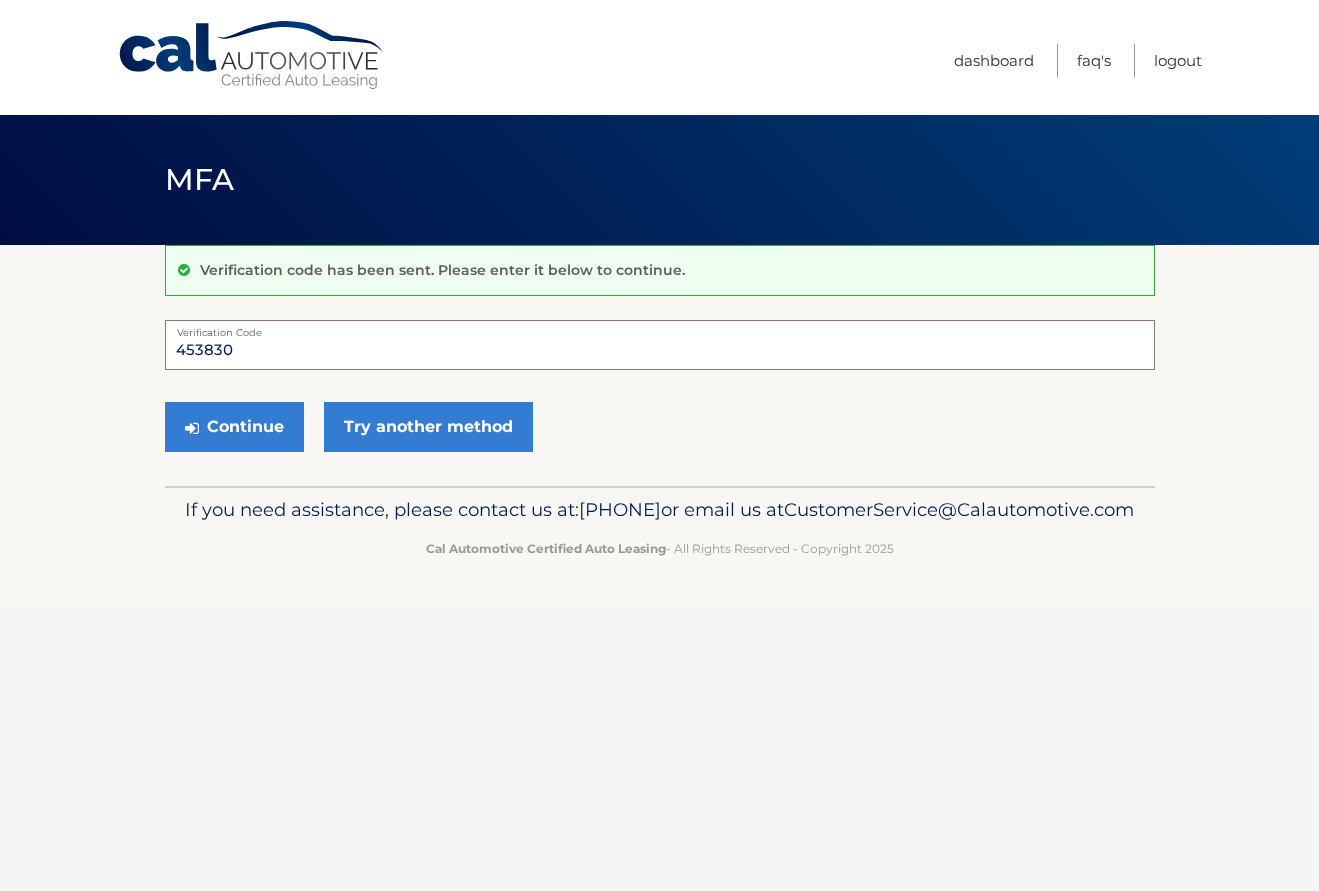 type on "453830" 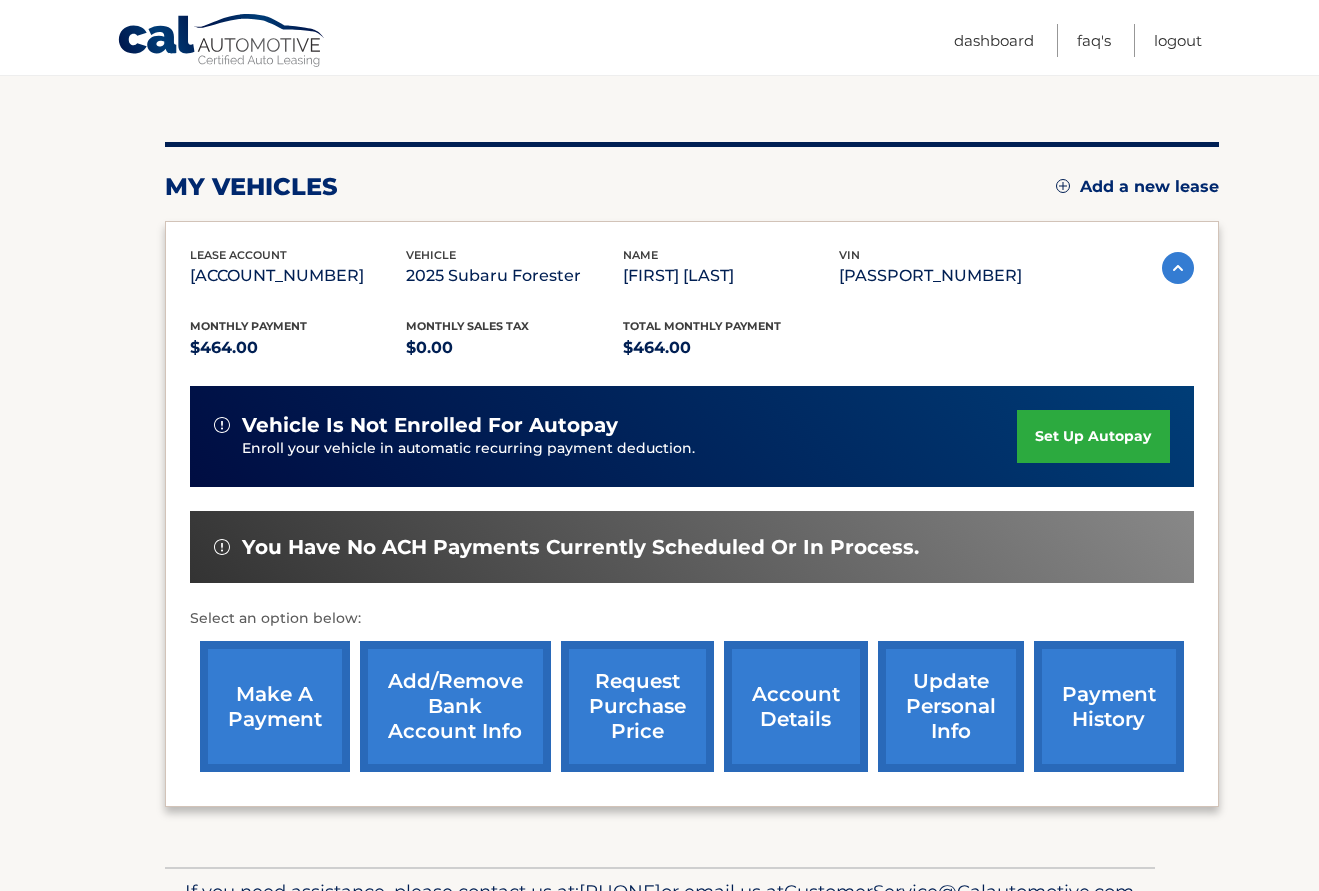 scroll, scrollTop: 320, scrollLeft: 0, axis: vertical 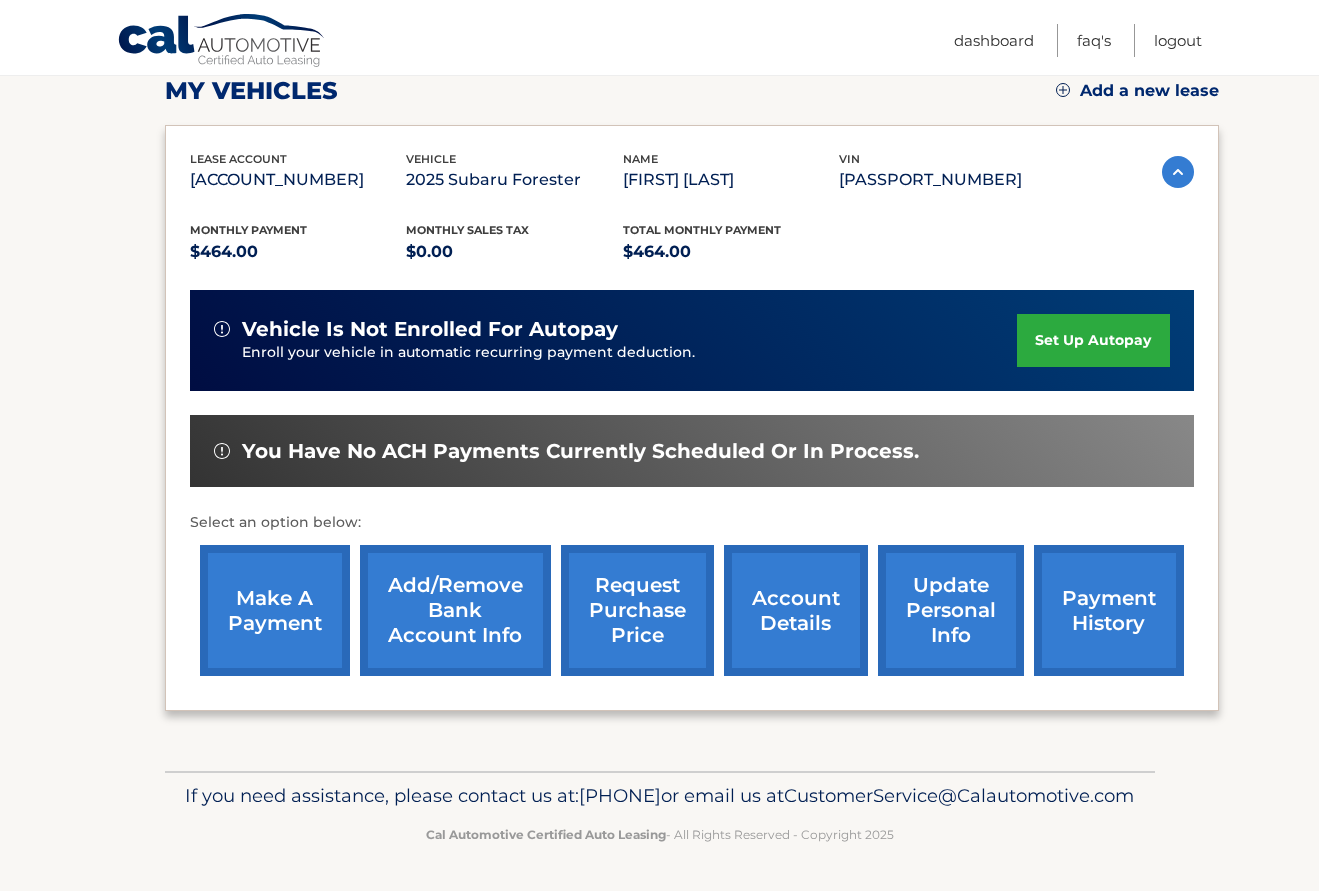 click on "make a payment" at bounding box center (275, 610) 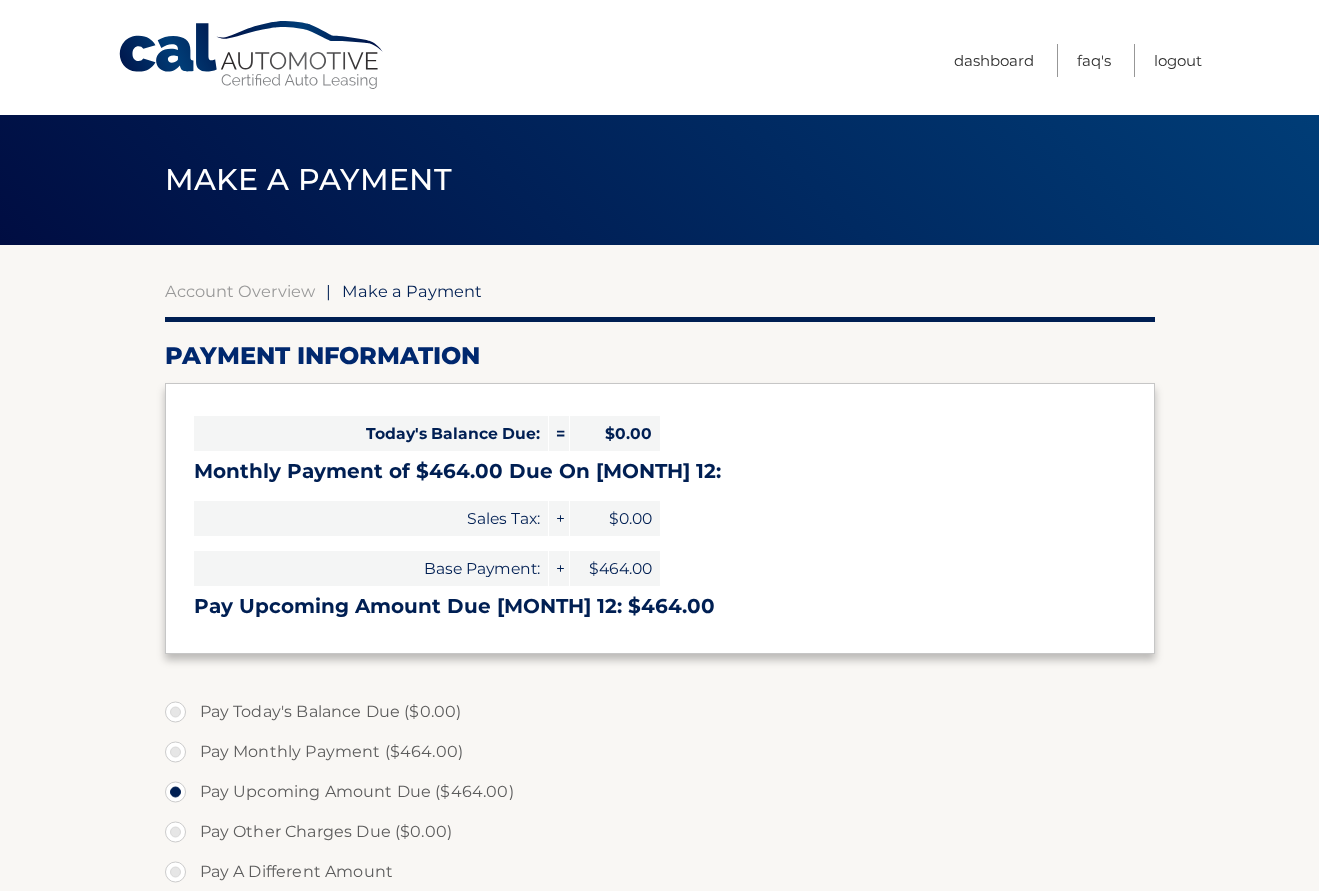 select on "M2M2Njc0MWItYmU5Ny00ZjA0LThlNGMtNzhjMjI2YzRmMjYz" 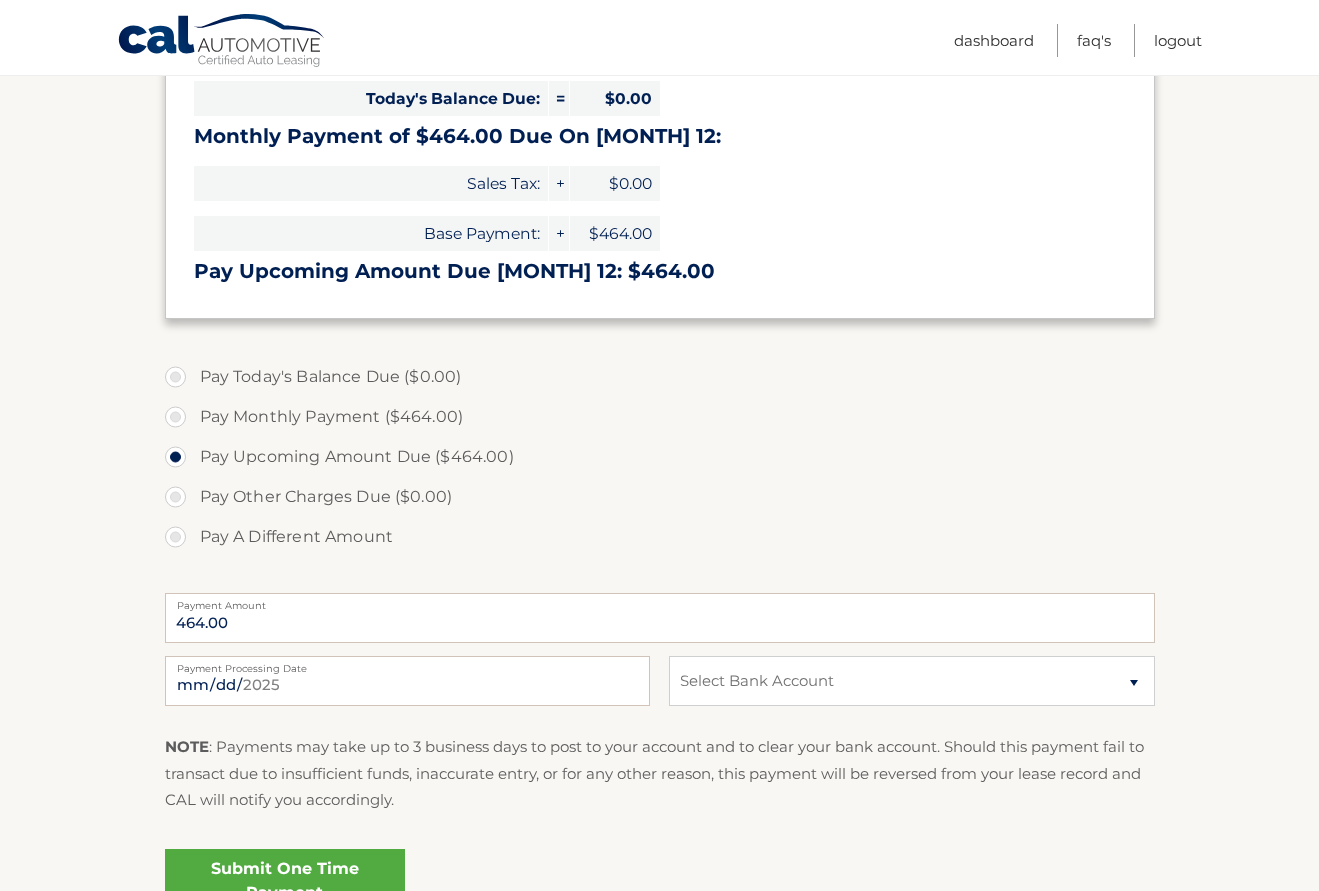 scroll, scrollTop: 414, scrollLeft: 0, axis: vertical 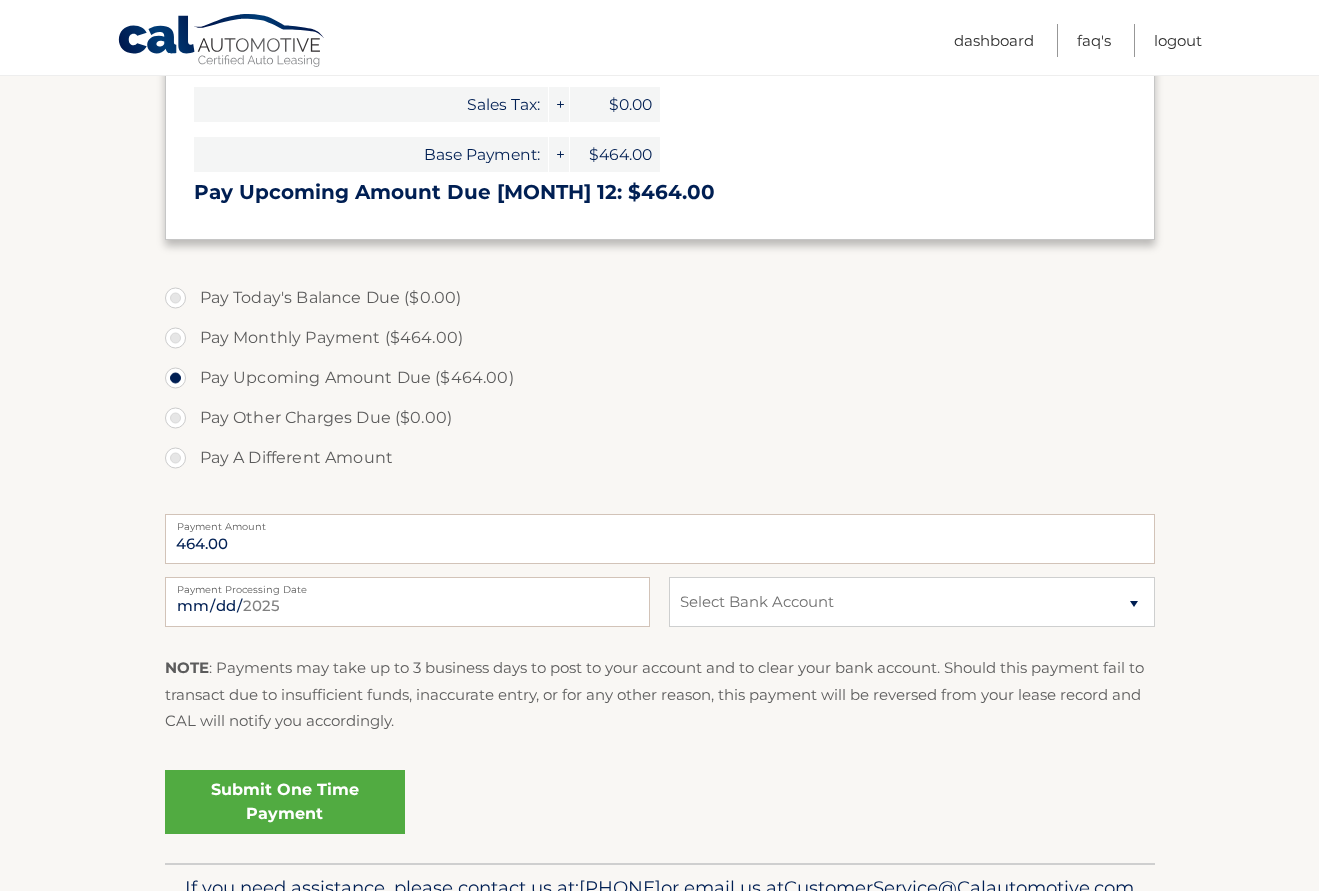 click on "Pay Monthly Payment ($464.00)" at bounding box center [660, 338] 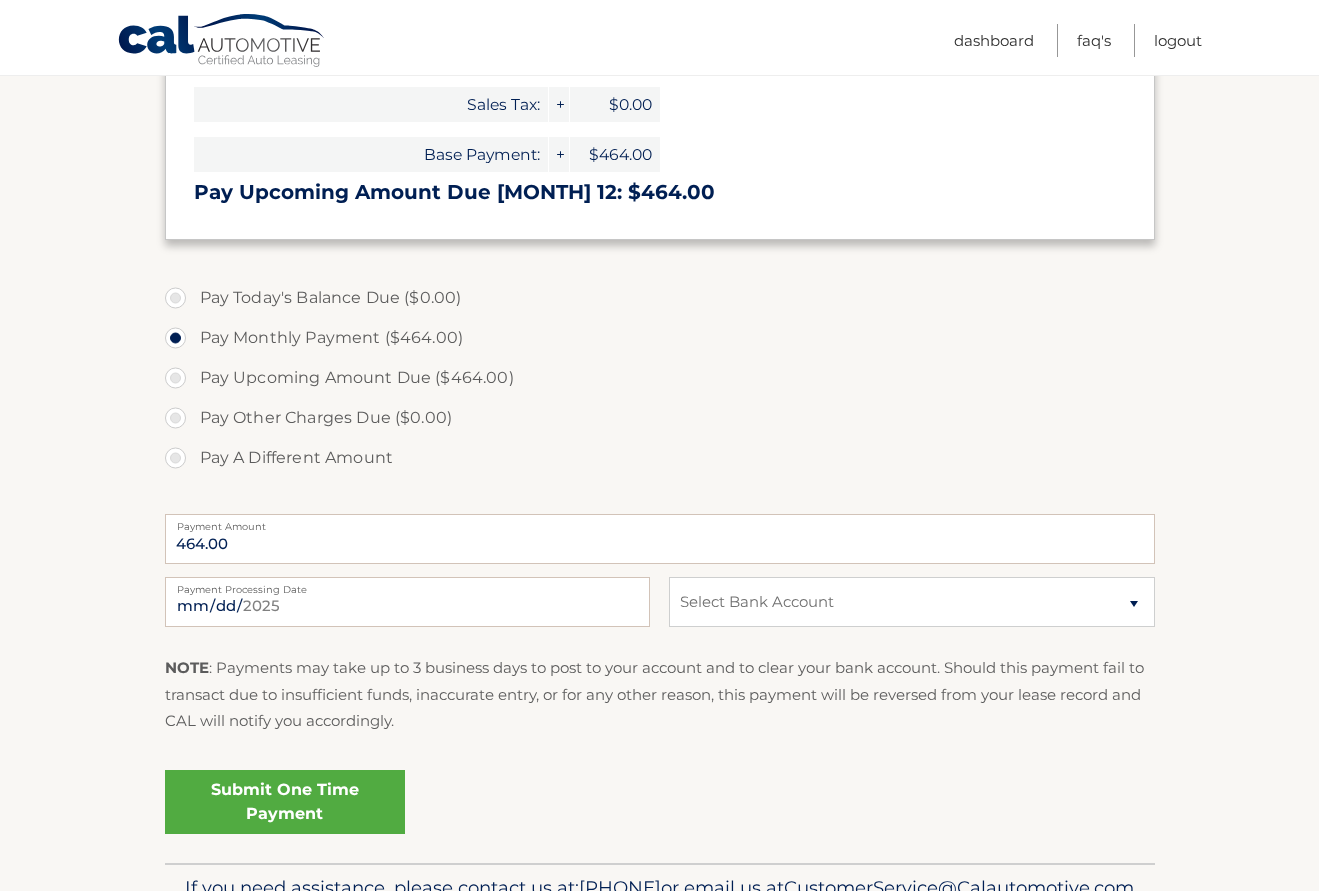 click on "Submit One Time Payment" at bounding box center [285, 802] 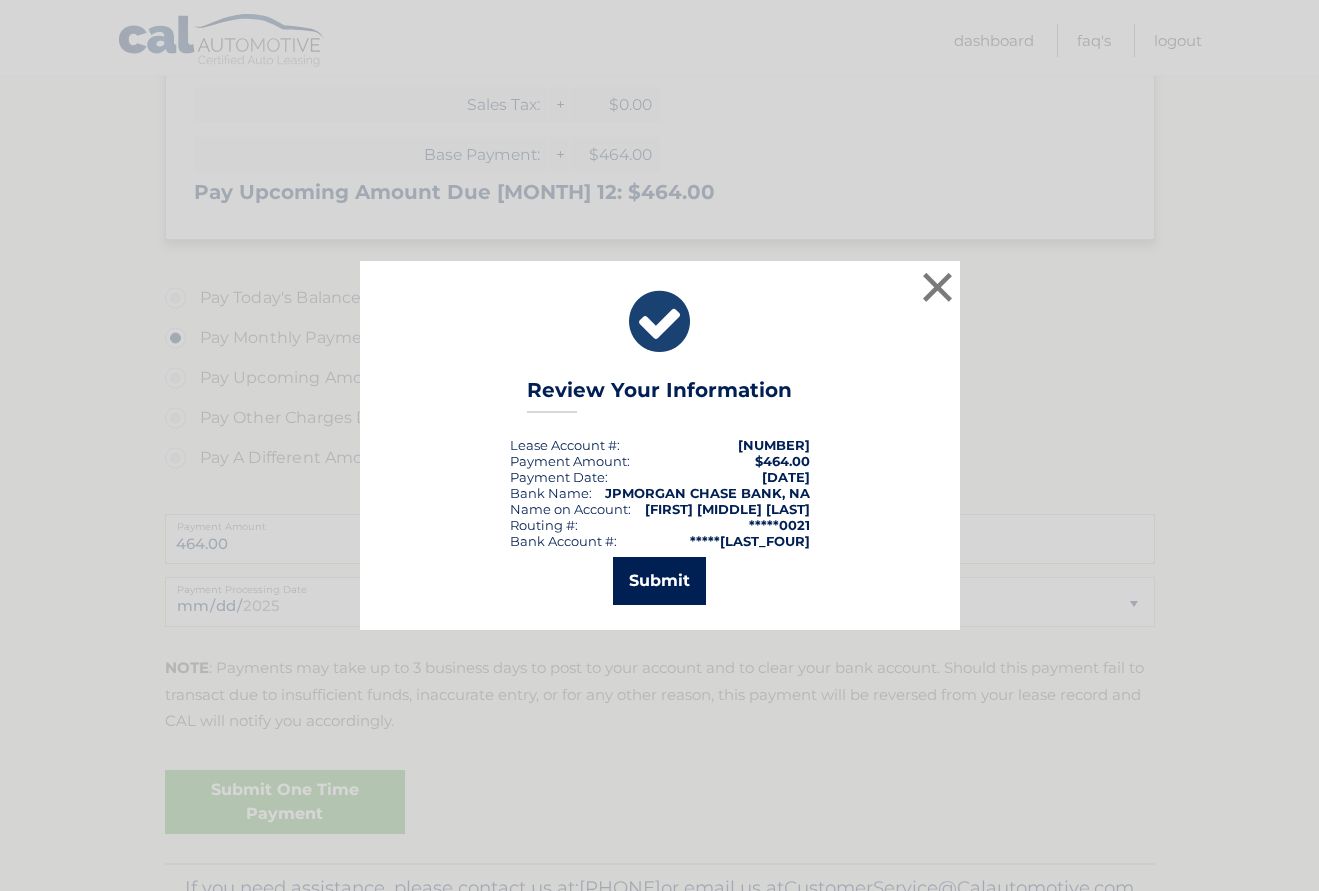 click on "Submit" at bounding box center [659, 581] 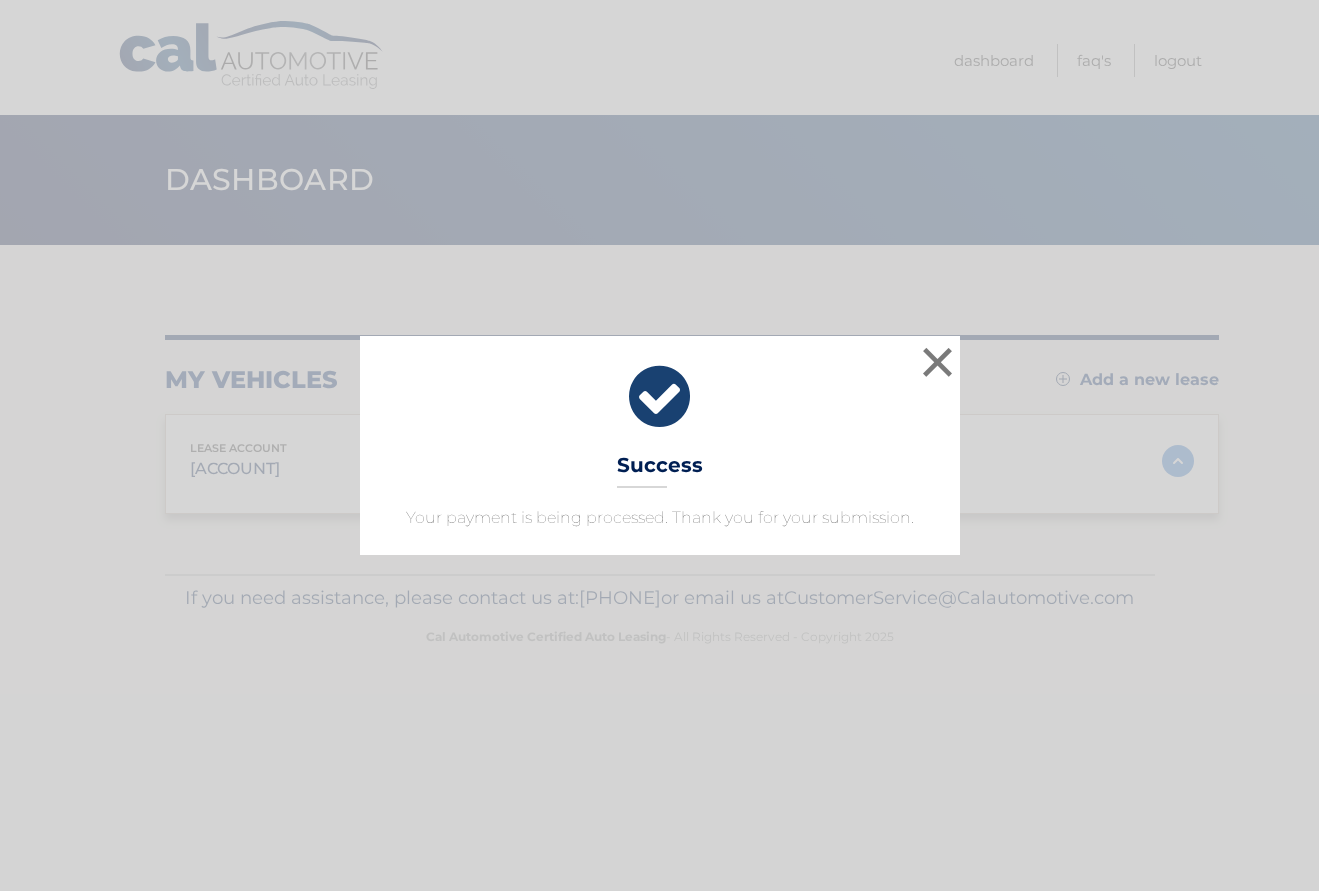 scroll, scrollTop: 0, scrollLeft: 0, axis: both 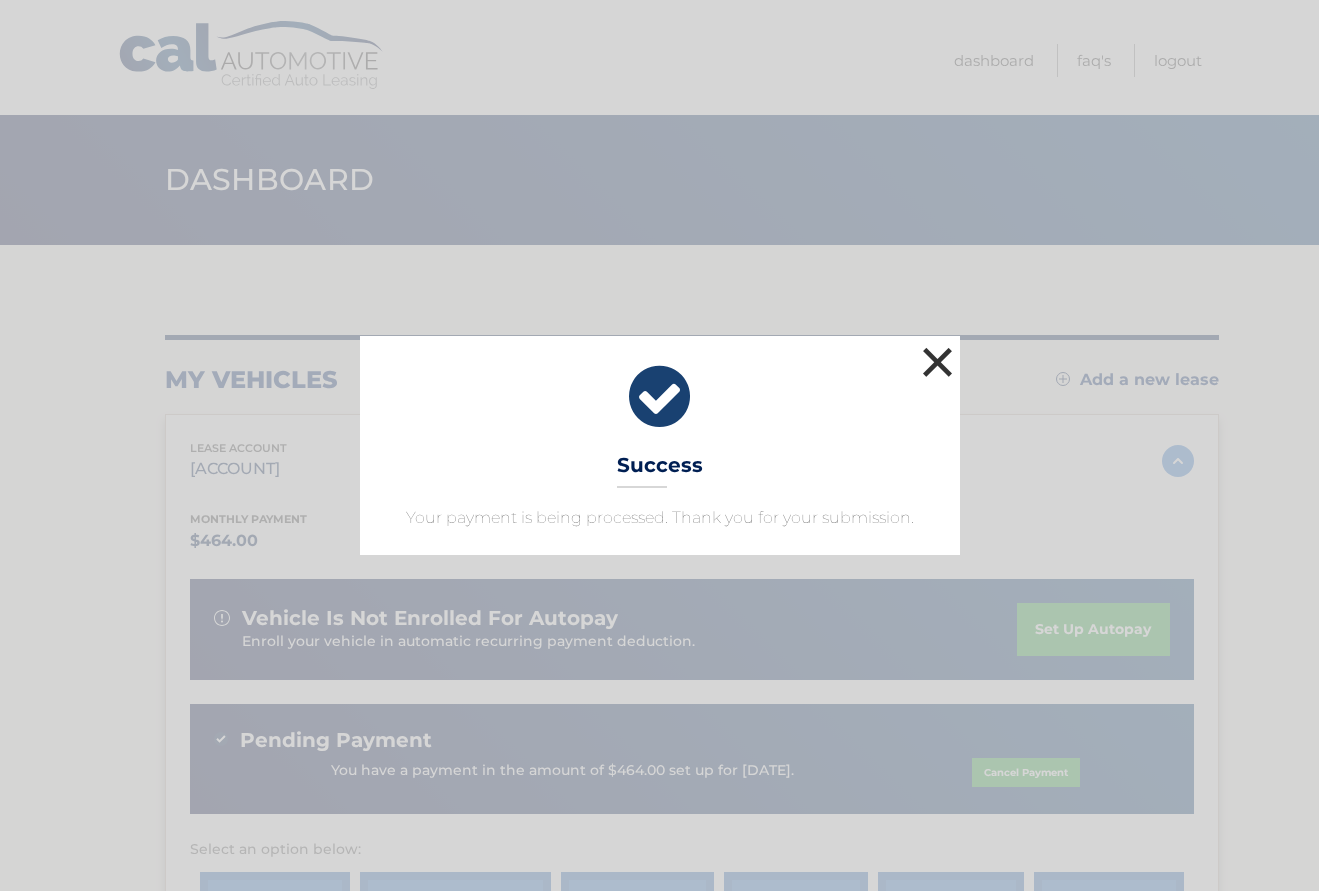 click on "×" at bounding box center [938, 362] 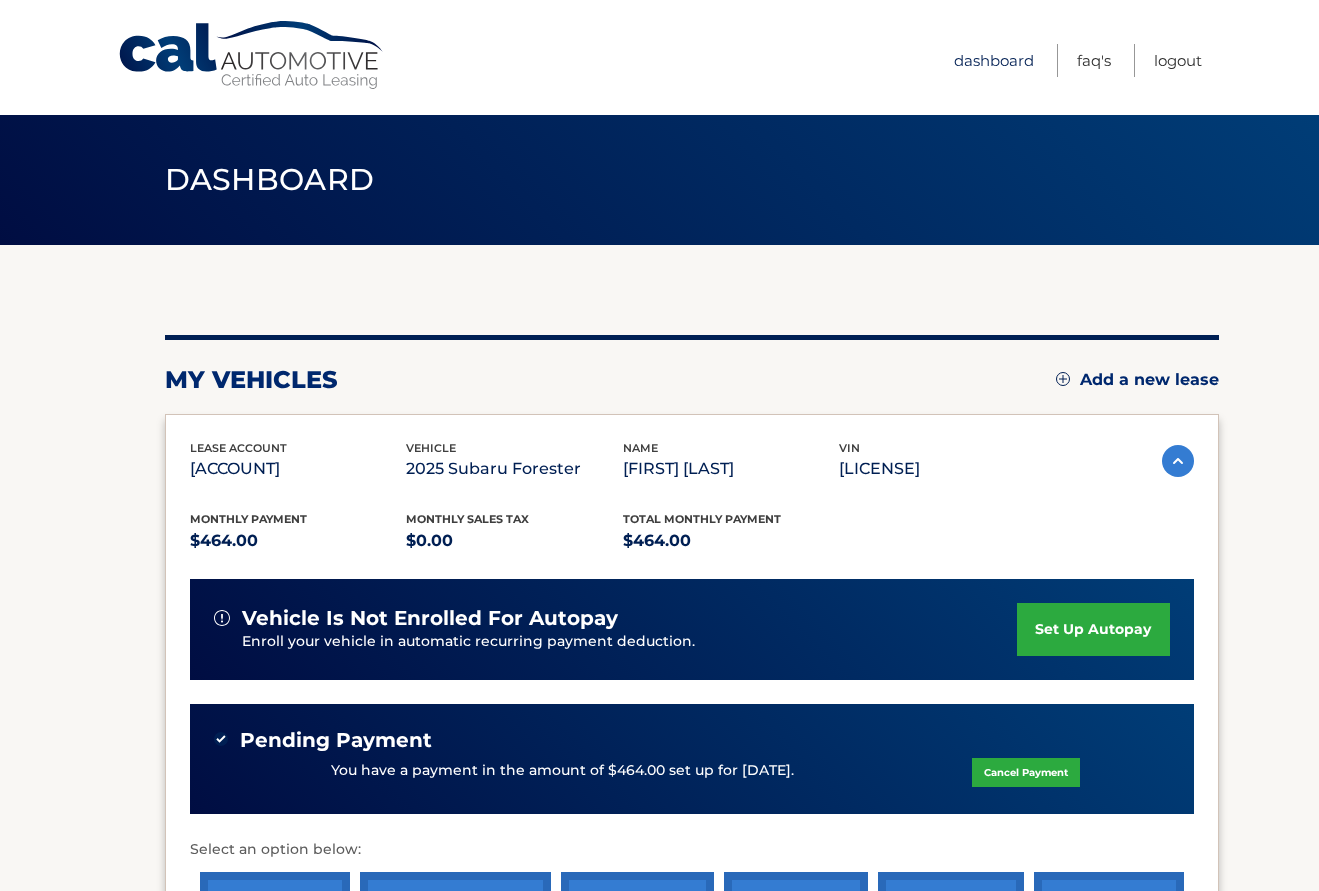 click on "Dashboard" at bounding box center (994, 60) 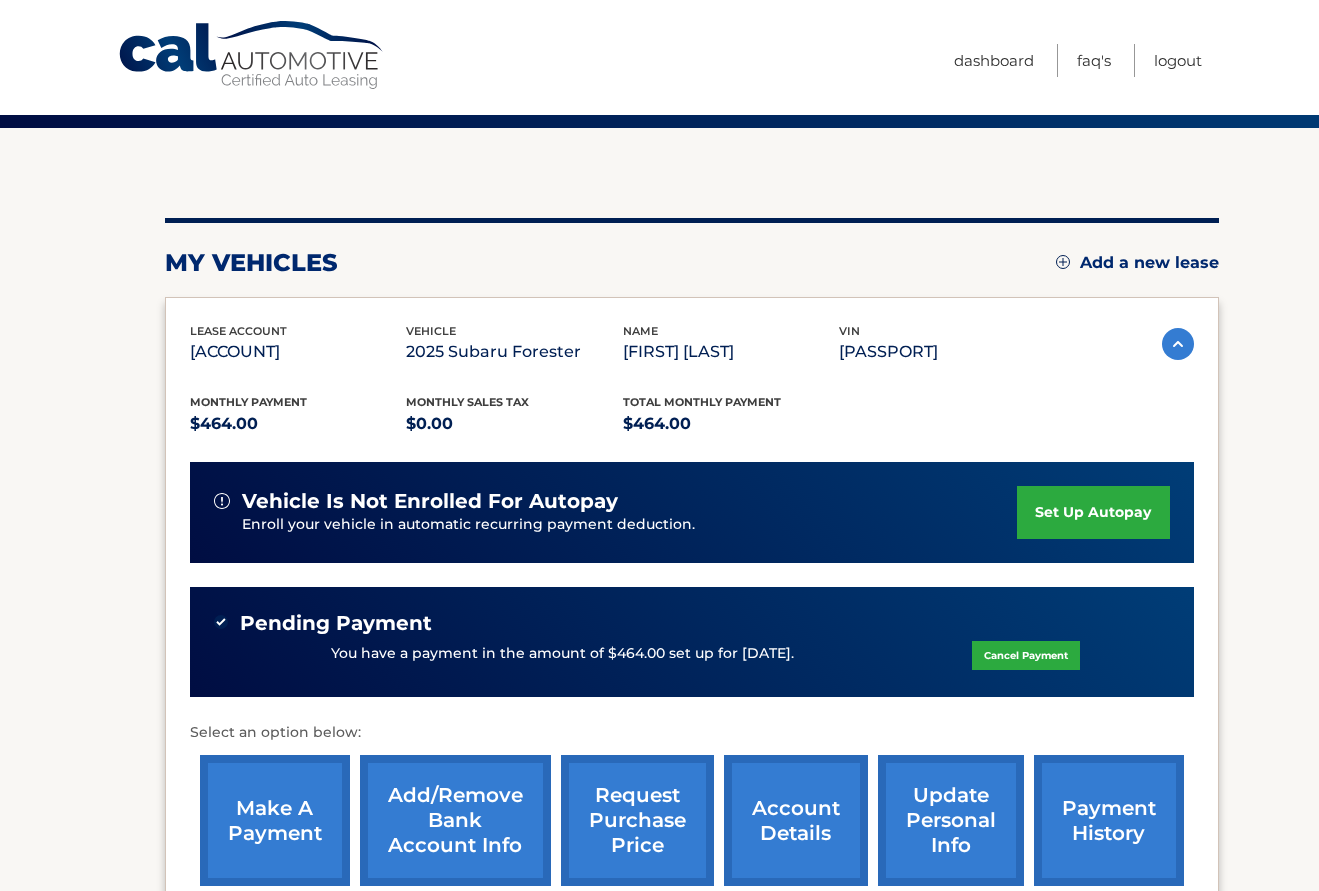 scroll, scrollTop: 358, scrollLeft: 0, axis: vertical 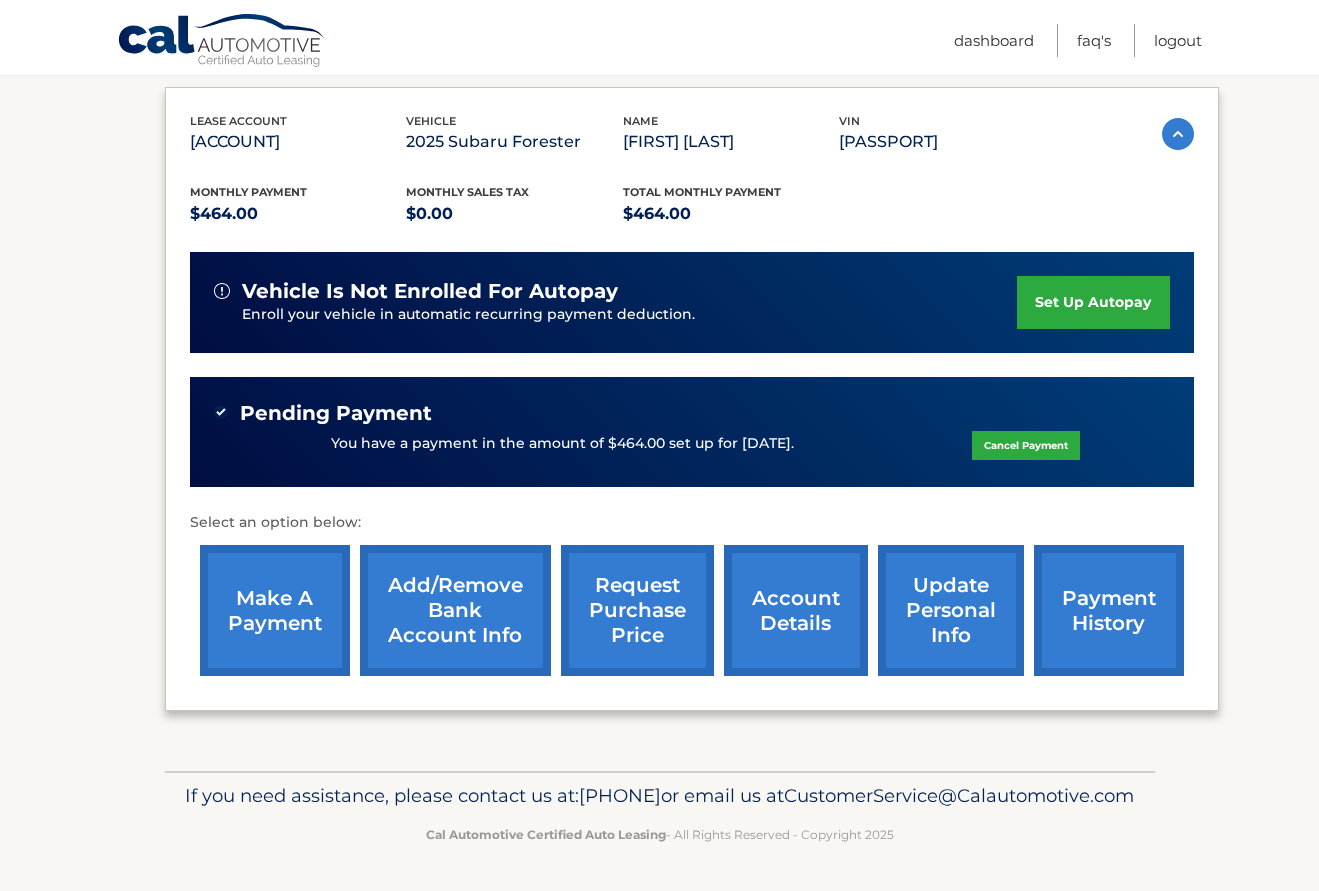 click on "payment history" at bounding box center (1109, 610) 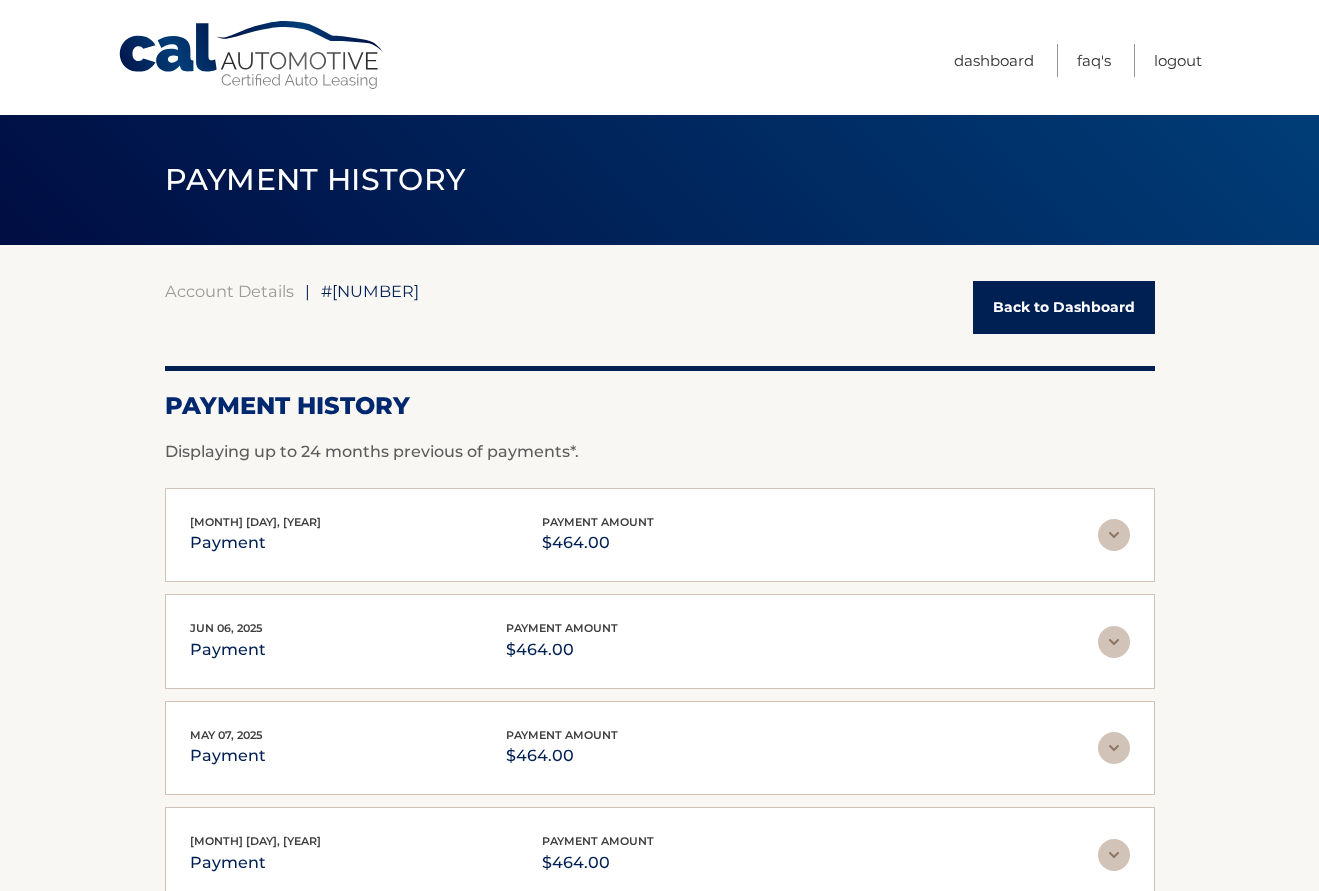 scroll, scrollTop: 0, scrollLeft: 0, axis: both 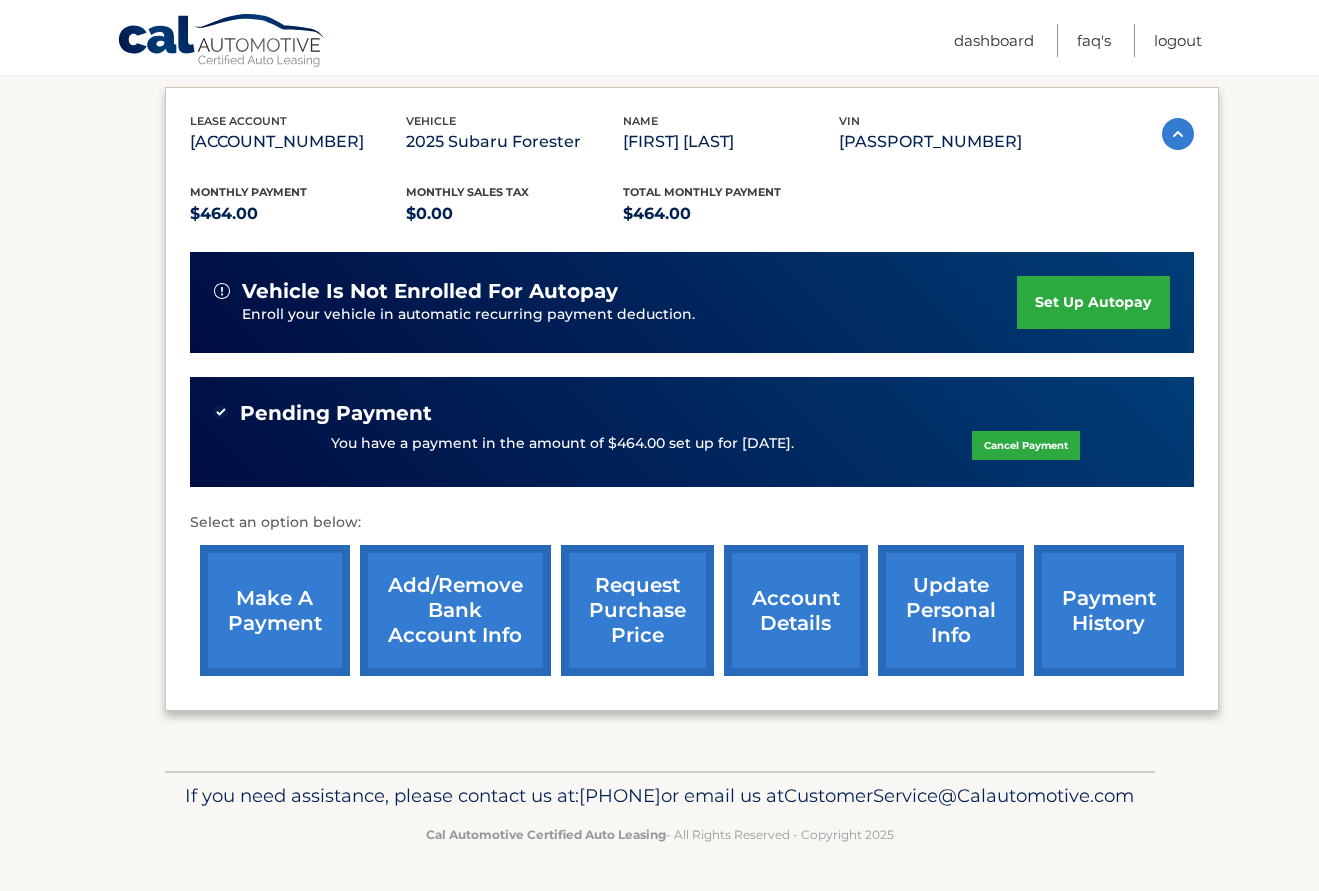 click on "account details" at bounding box center (796, 610) 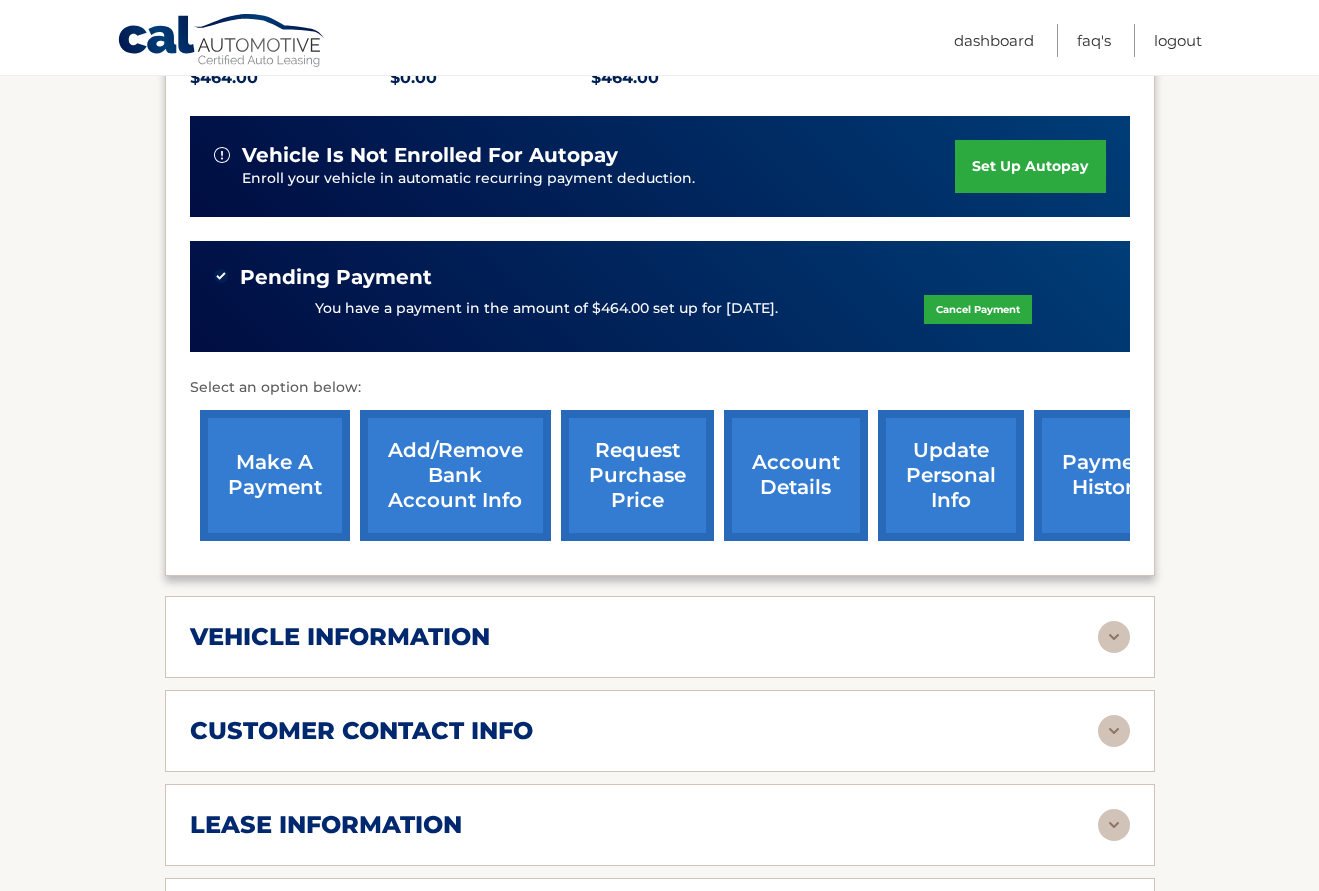 scroll, scrollTop: 920, scrollLeft: 0, axis: vertical 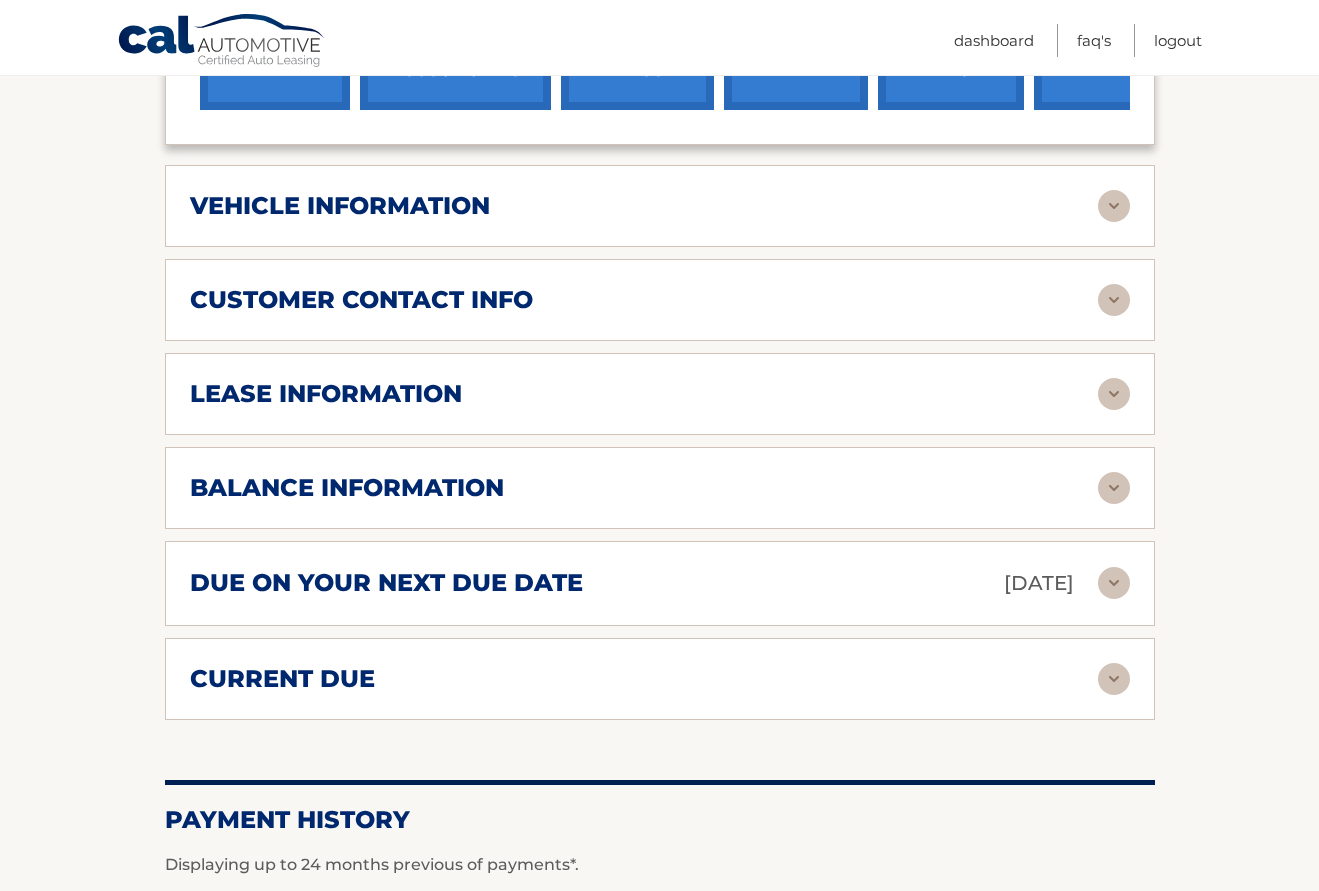 click at bounding box center (1114, 679) 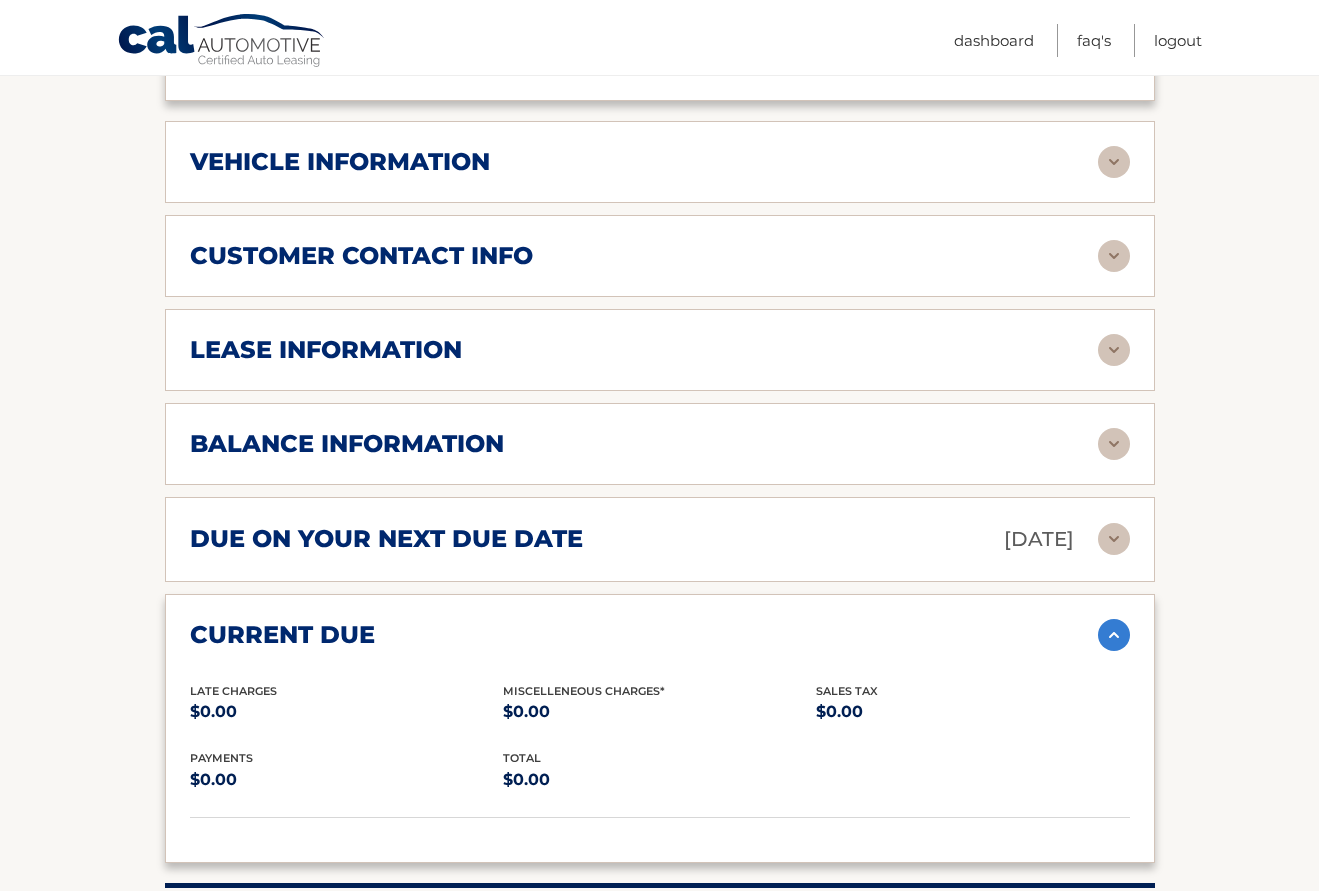 scroll, scrollTop: 937, scrollLeft: 0, axis: vertical 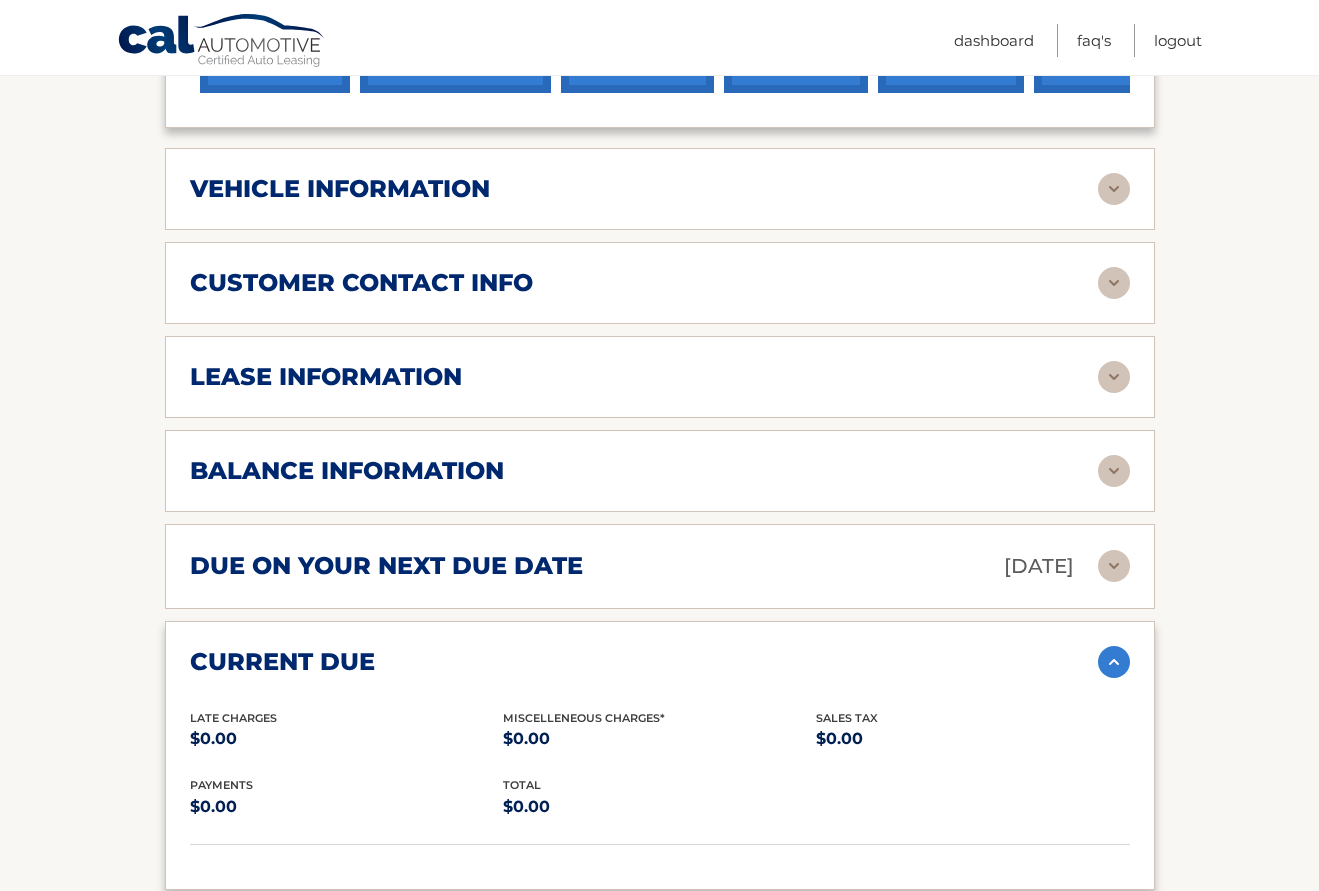 click at bounding box center (1114, 566) 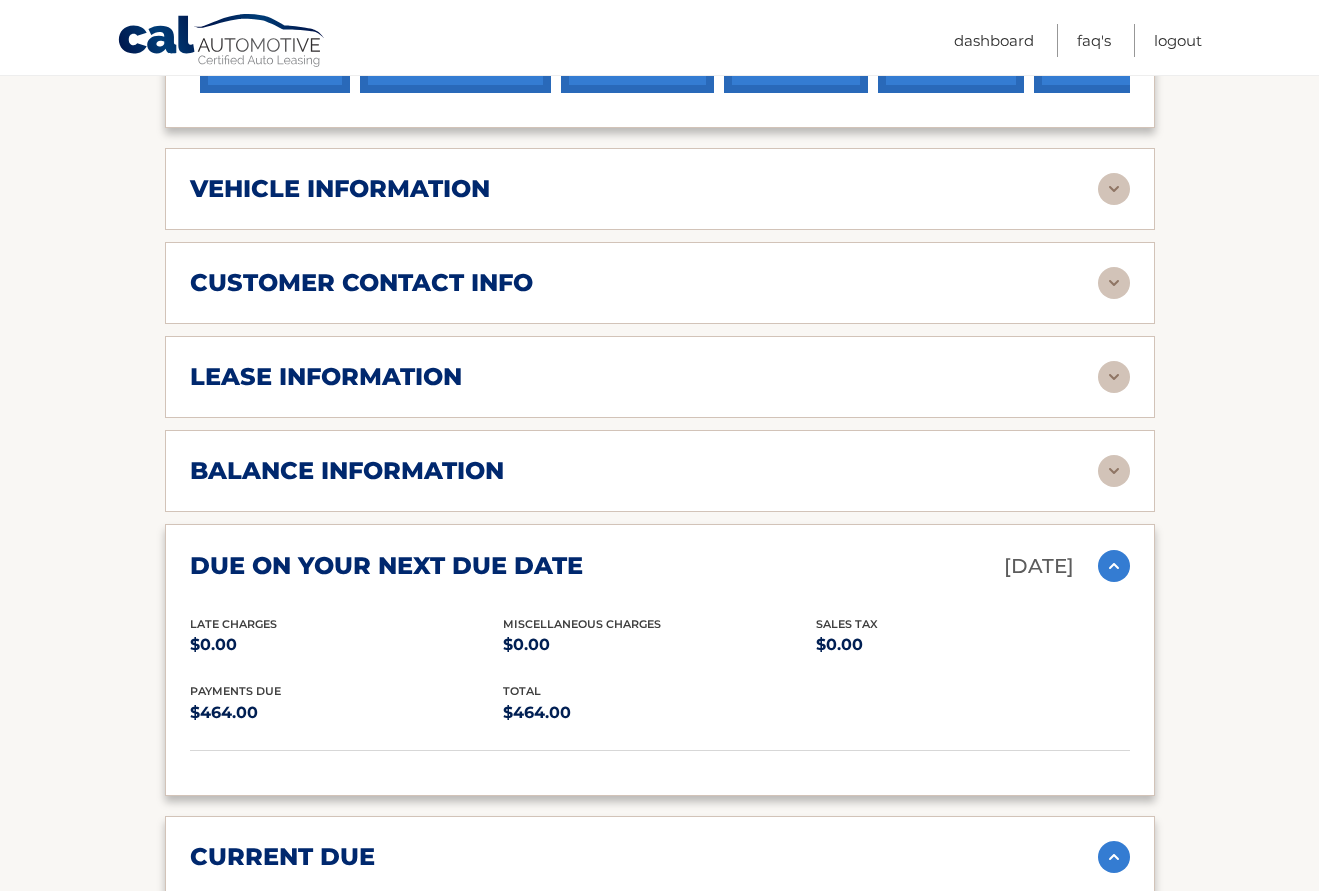 click at bounding box center [1114, 471] 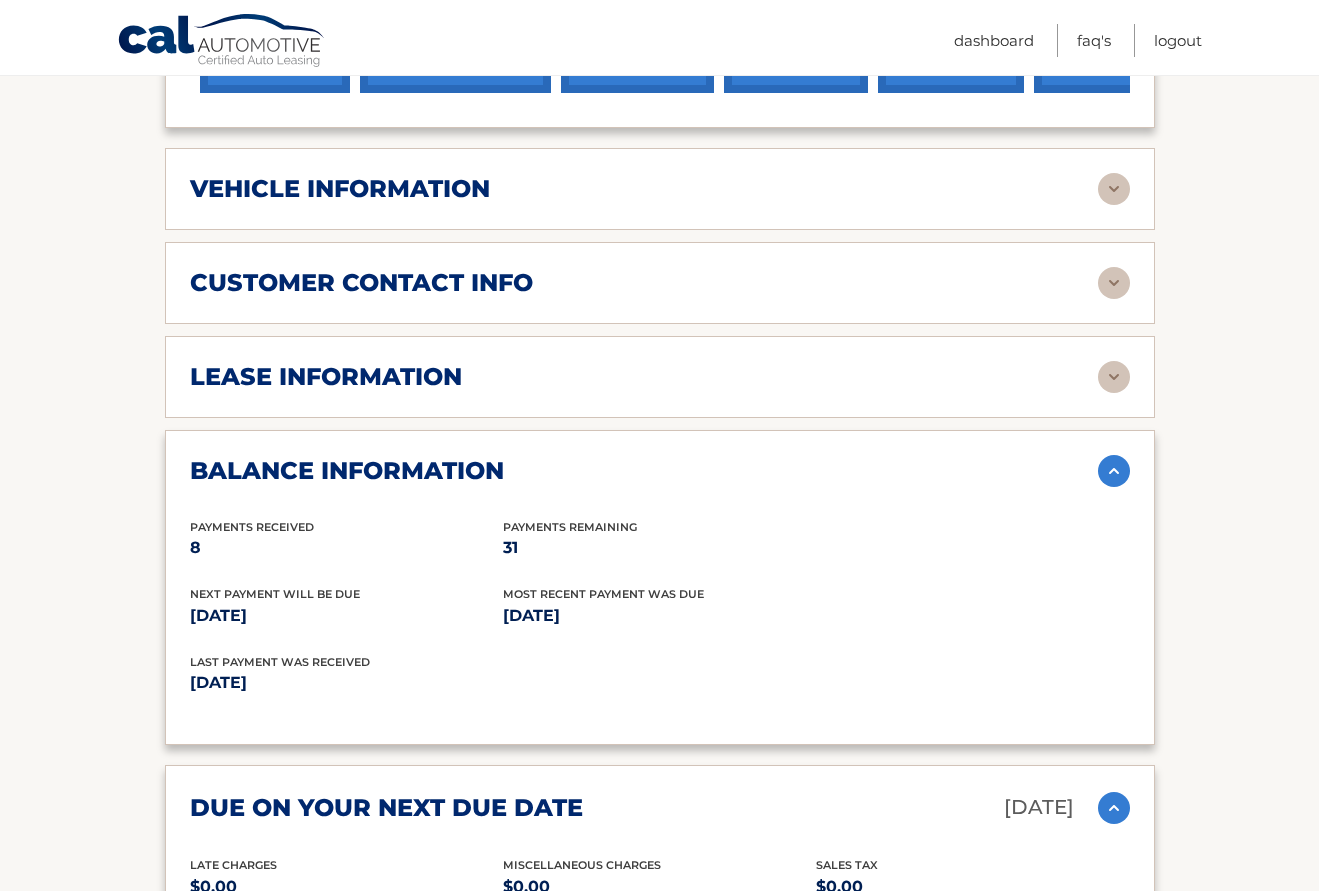 click at bounding box center (1114, 377) 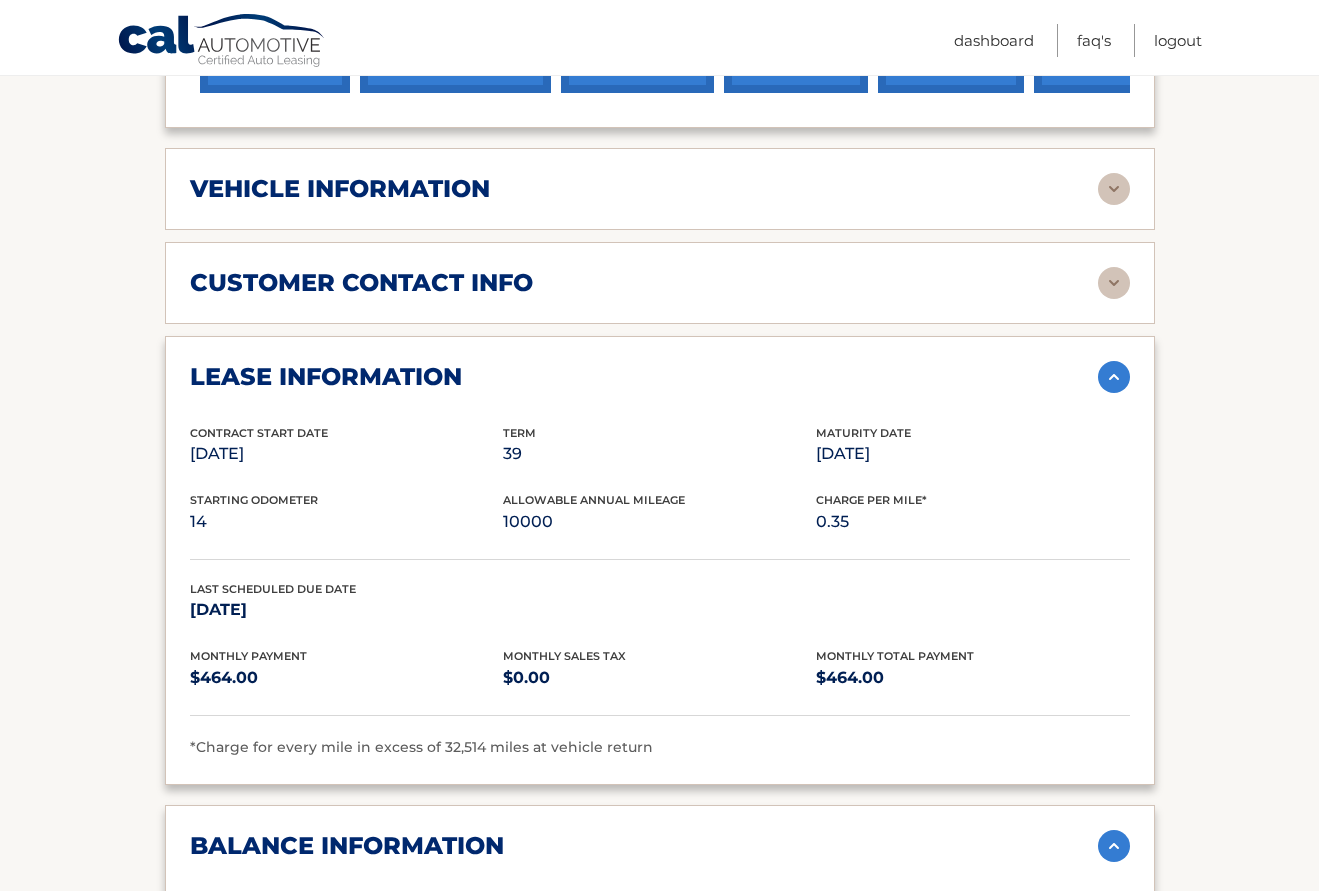 click at bounding box center (1114, 283) 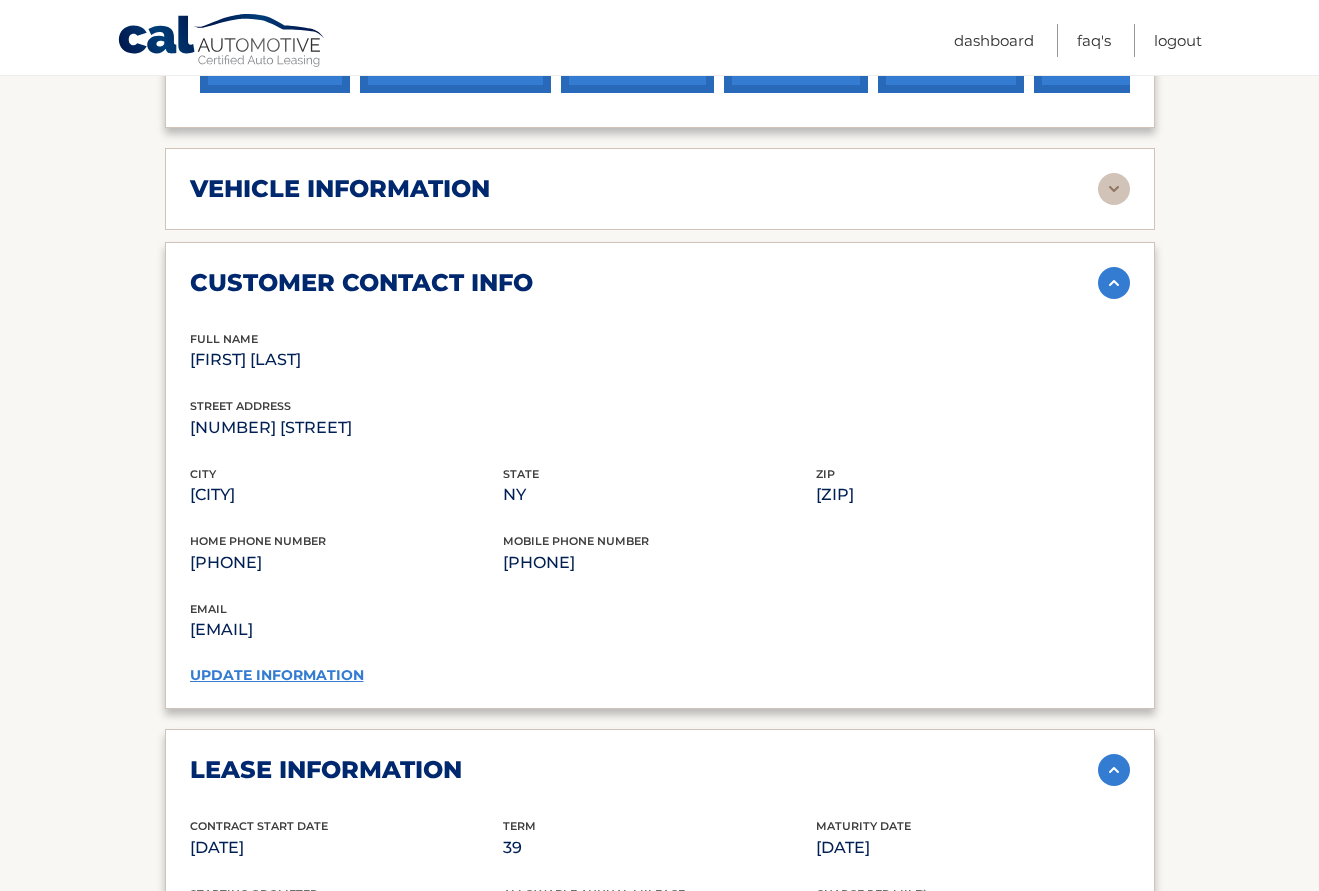 click at bounding box center (1114, 283) 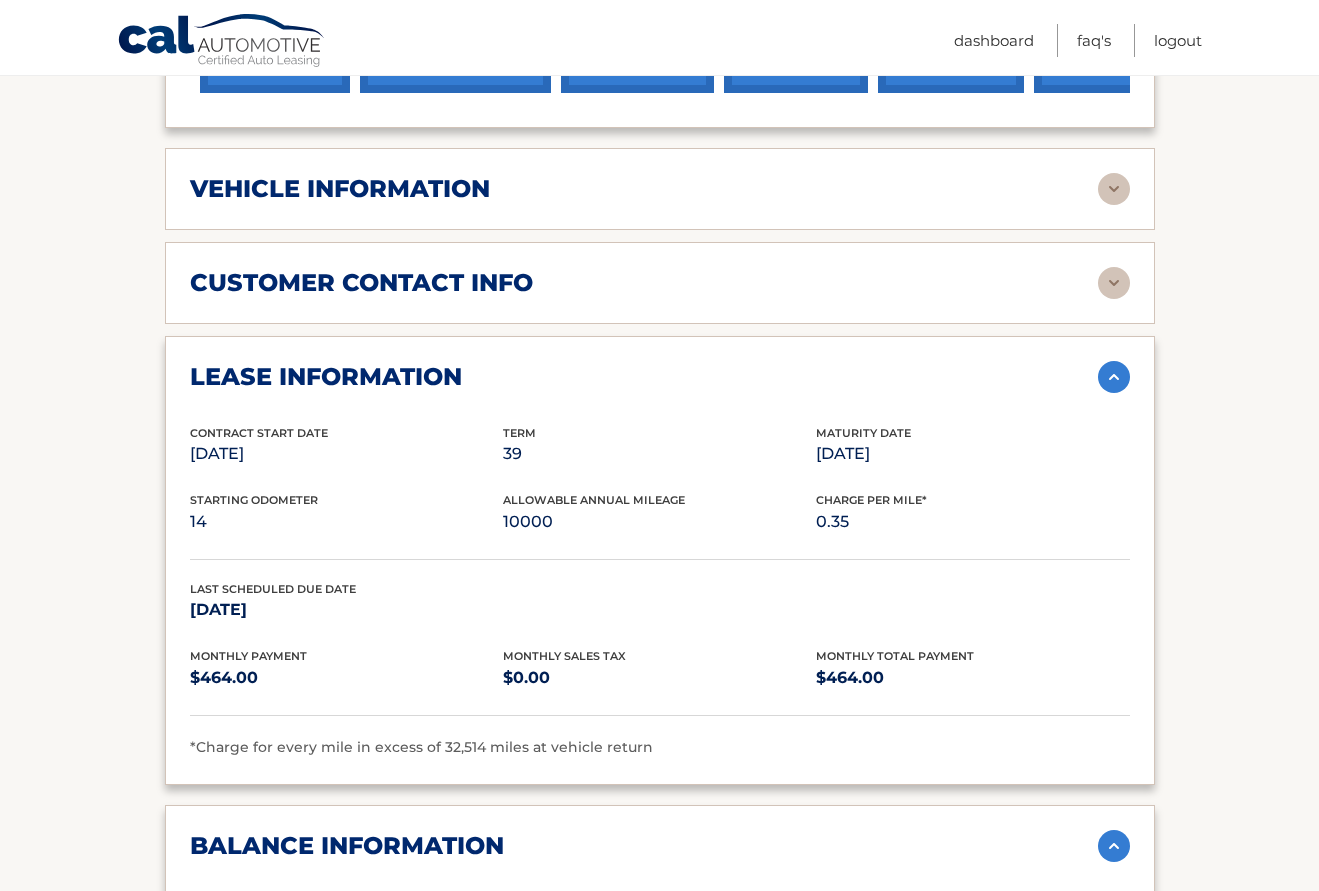 click at bounding box center (1114, 189) 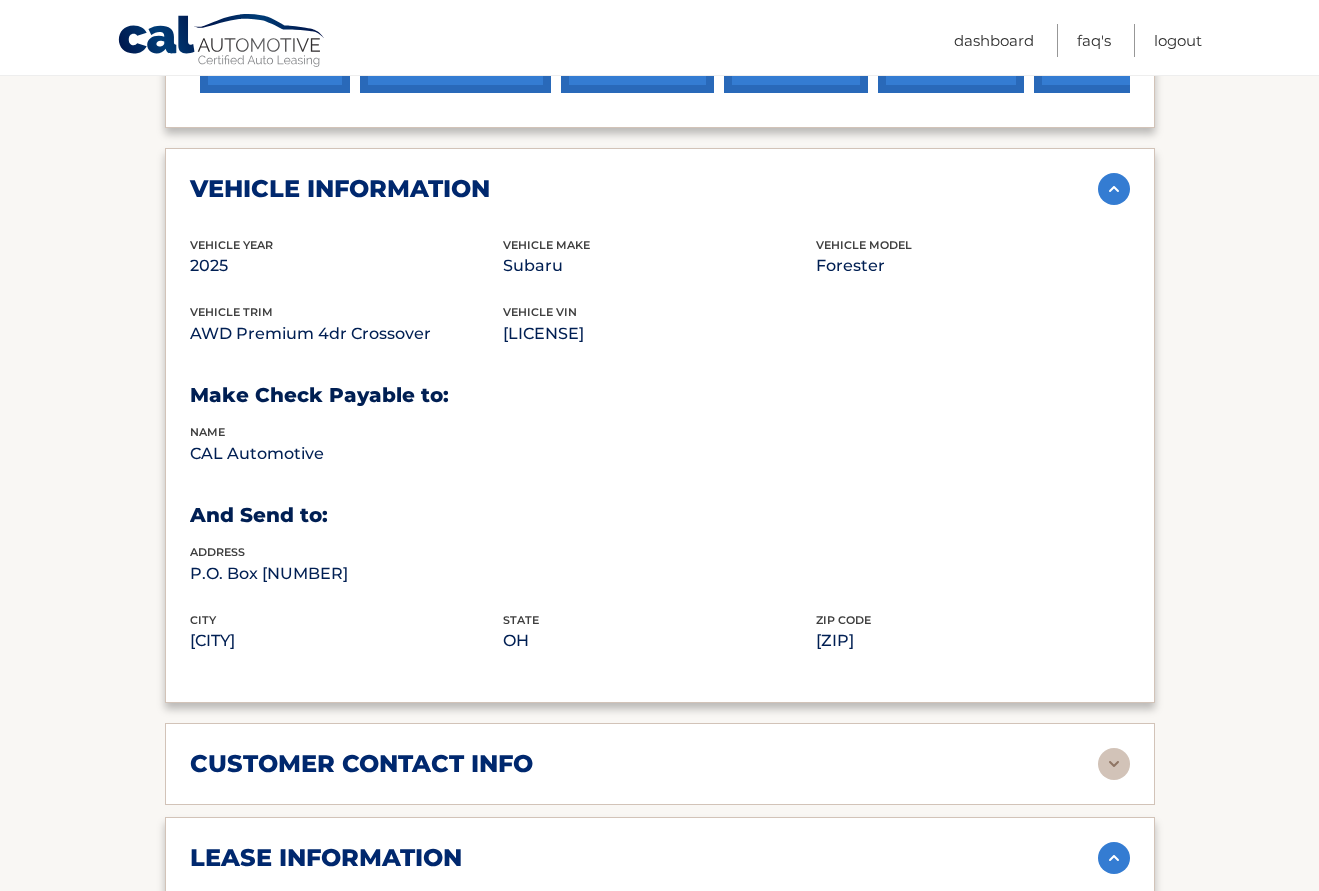 click at bounding box center [1114, 189] 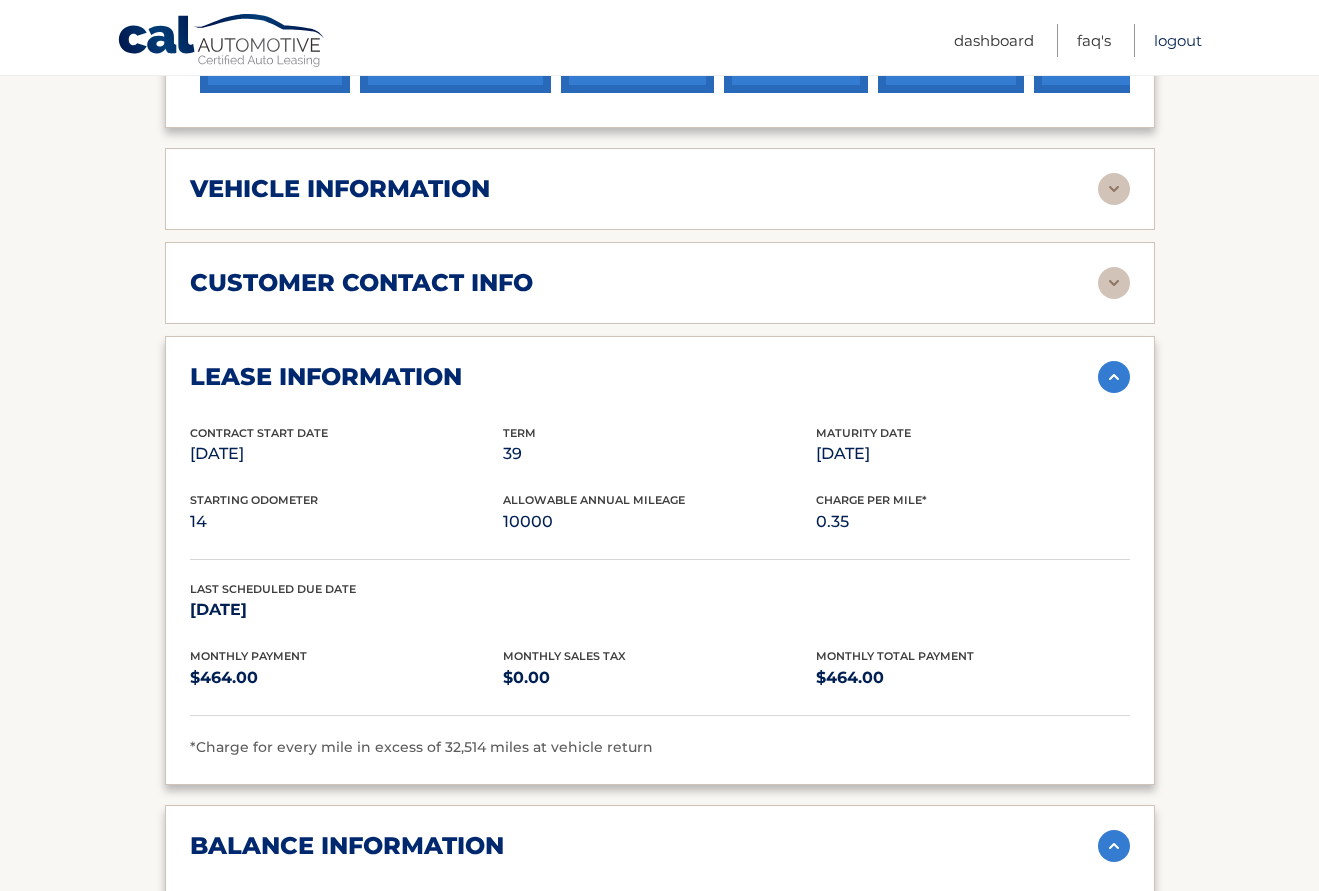 click on "Logout" at bounding box center [1178, 40] 